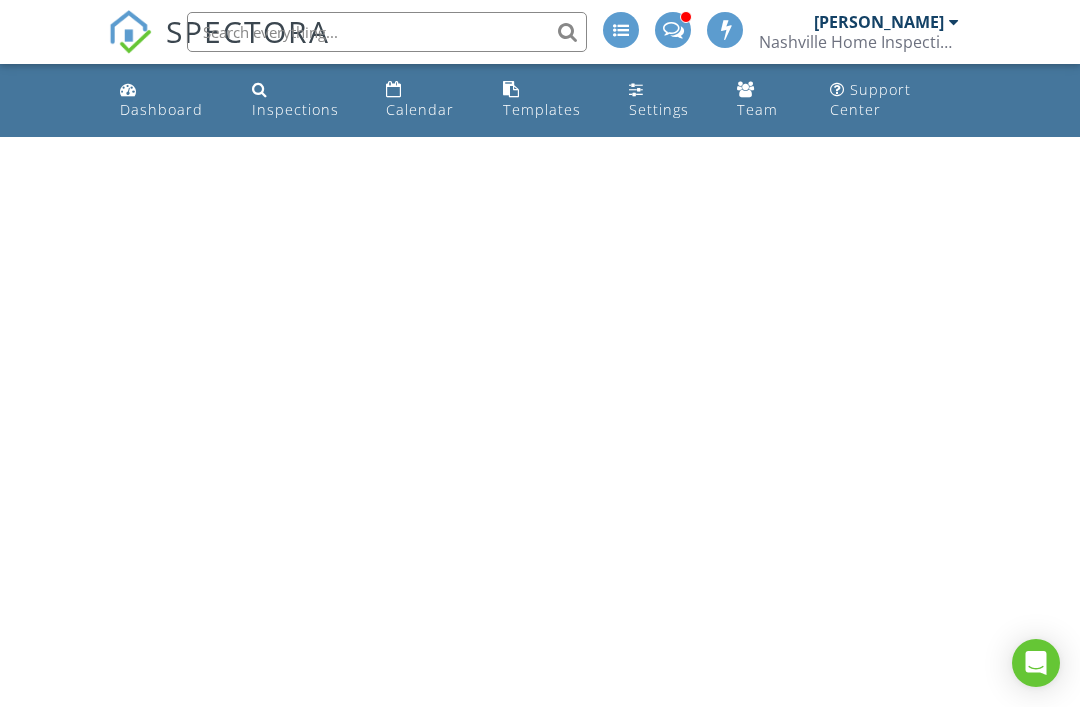 scroll, scrollTop: 0, scrollLeft: 0, axis: both 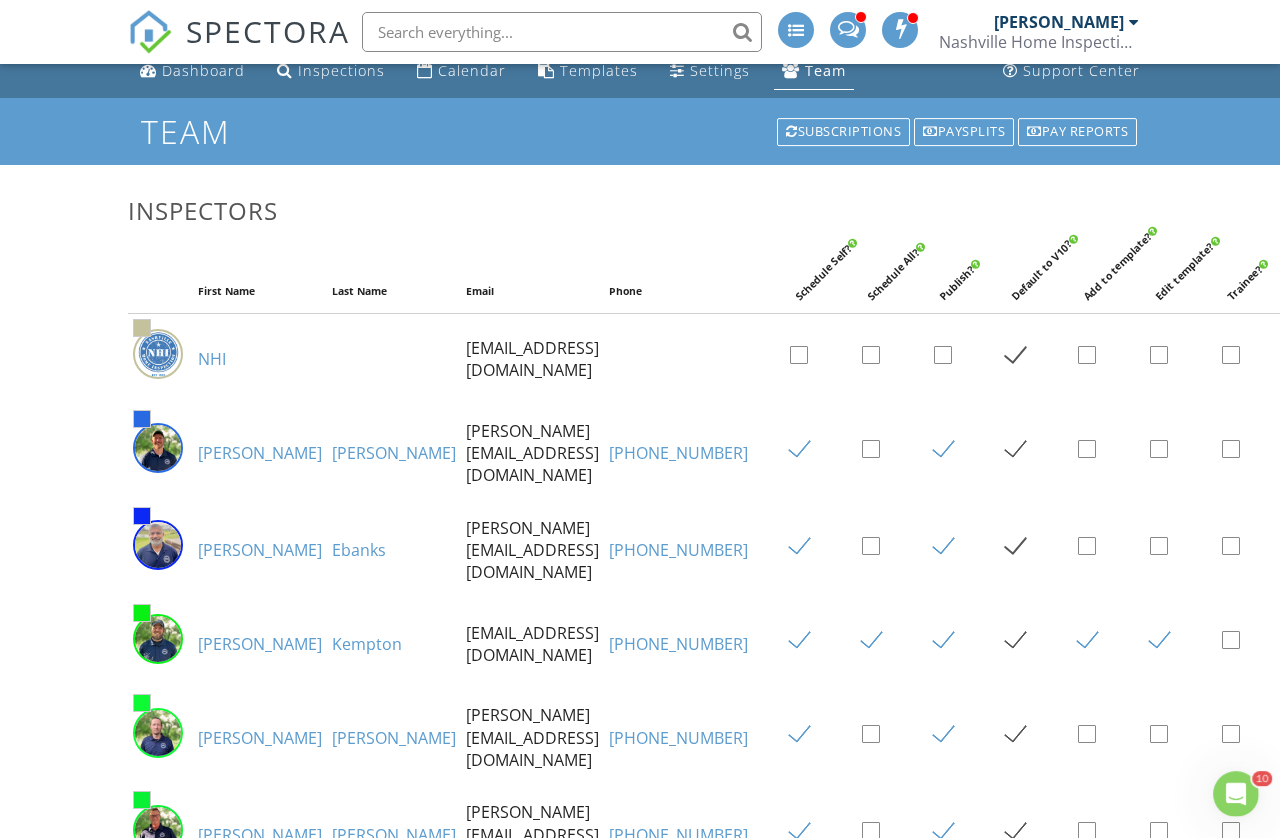 click on "Andrew" at bounding box center [260, 453] 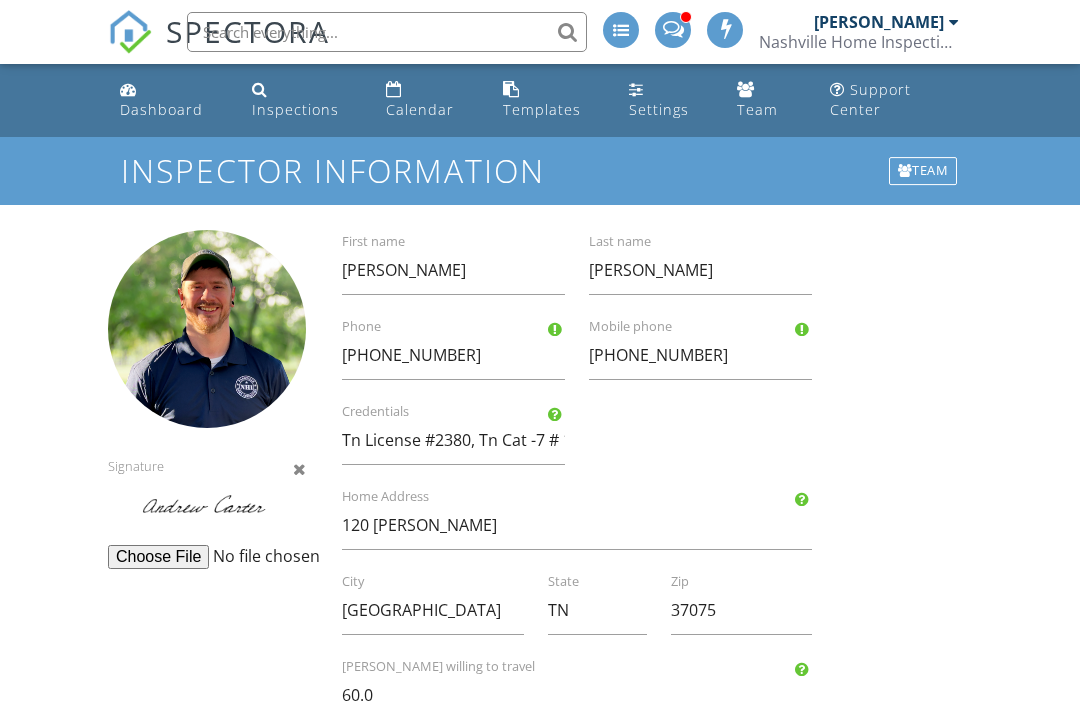 scroll, scrollTop: 0, scrollLeft: 0, axis: both 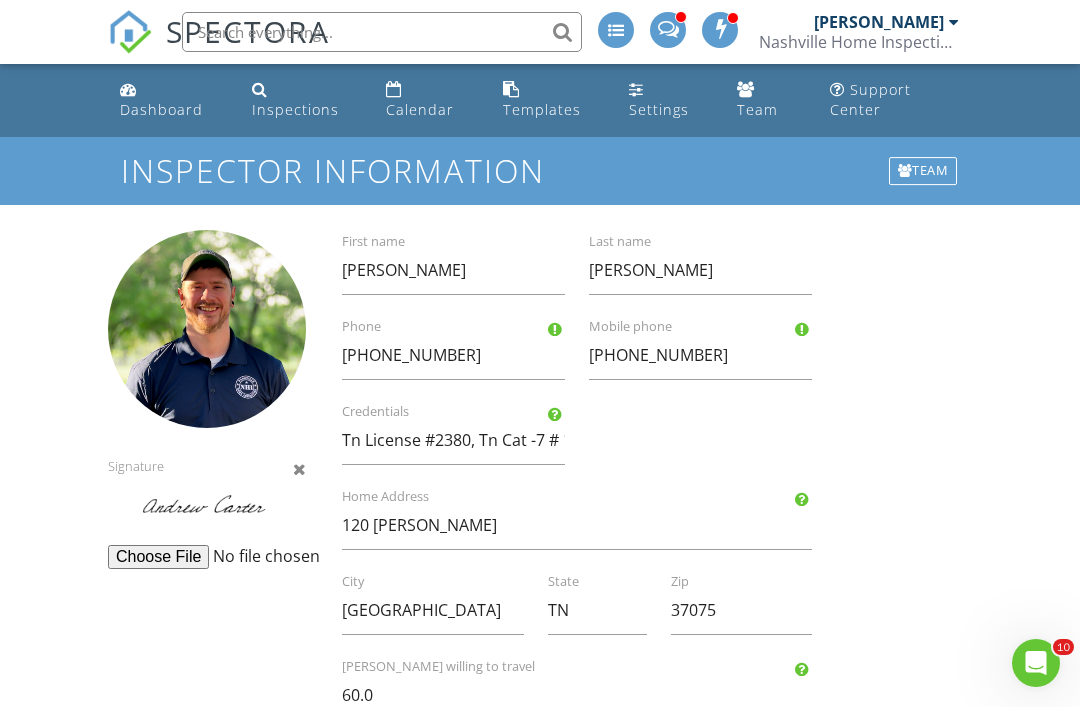 click on "Team" at bounding box center (757, 109) 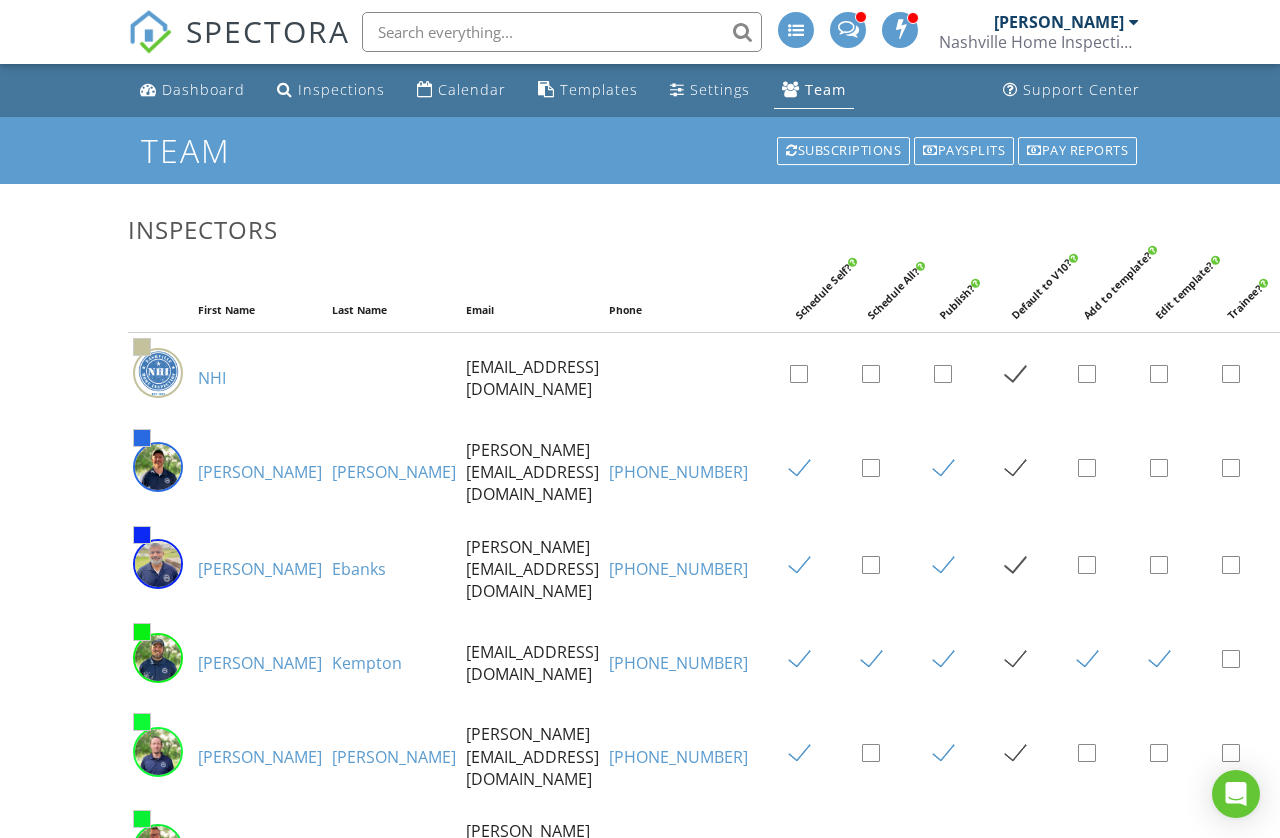 scroll, scrollTop: 19, scrollLeft: 0, axis: vertical 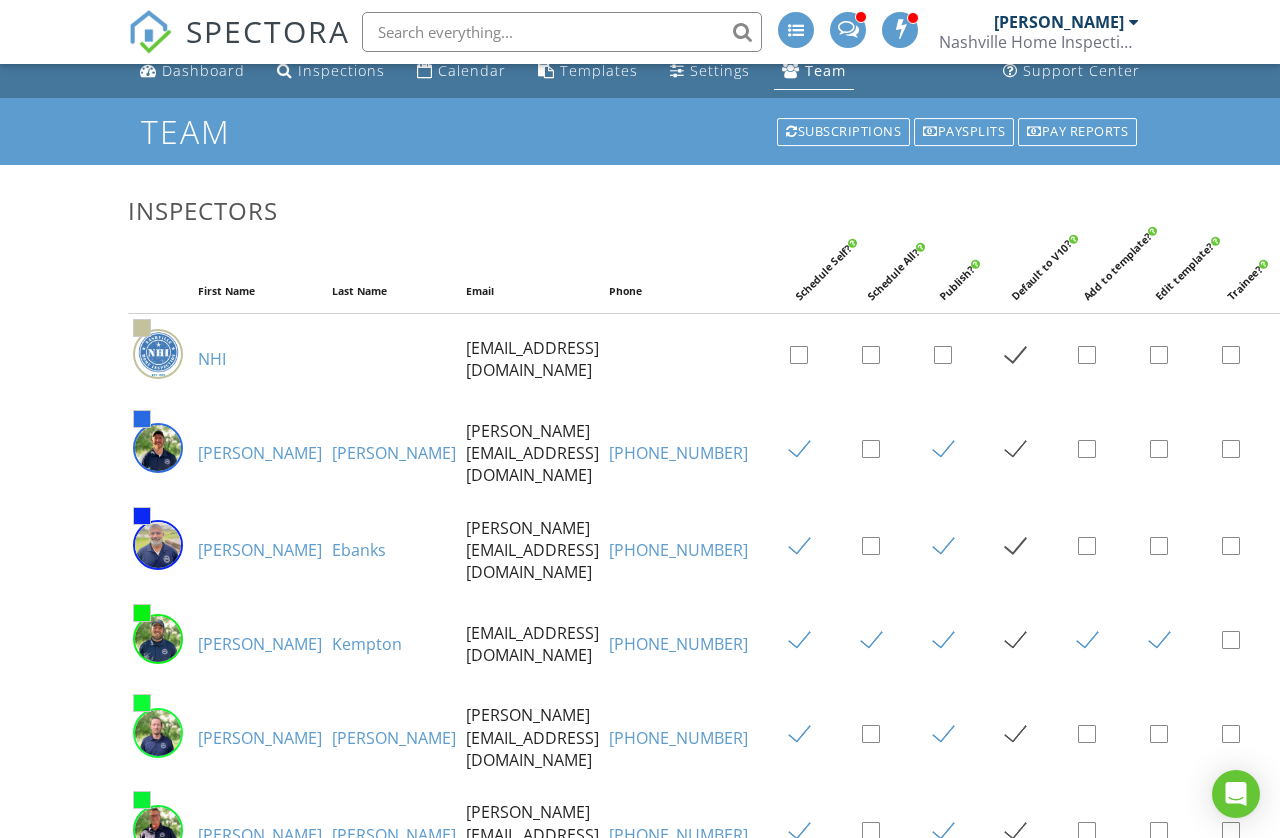 click on "[PERSON_NAME]" at bounding box center (260, 550) 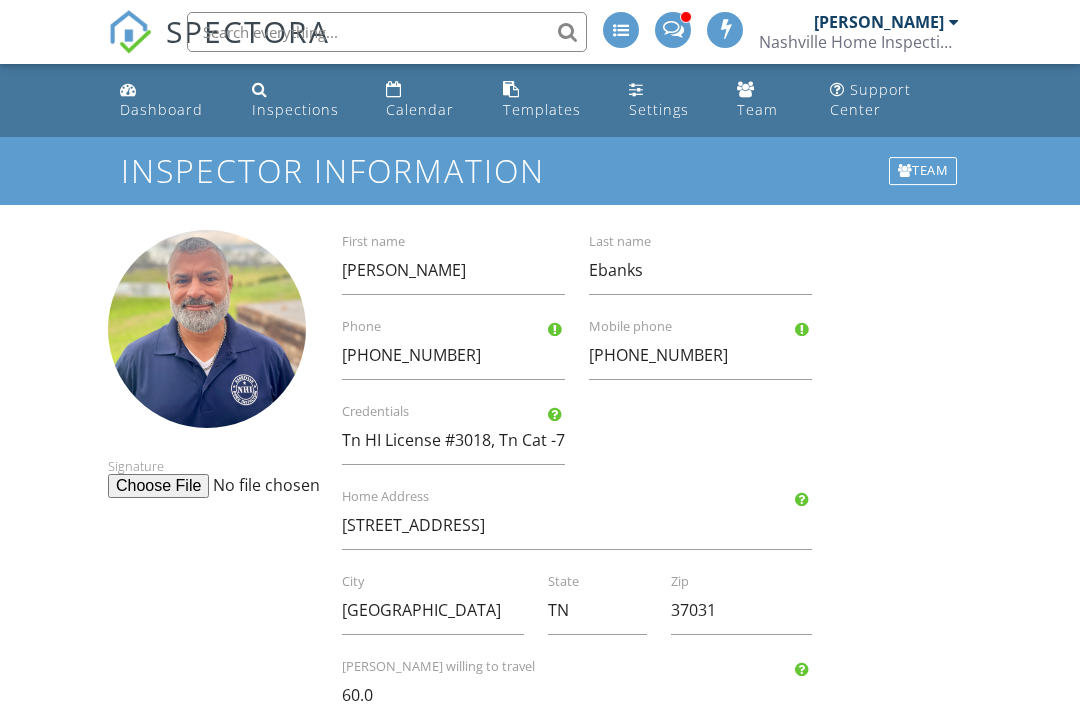 scroll, scrollTop: 0, scrollLeft: 0, axis: both 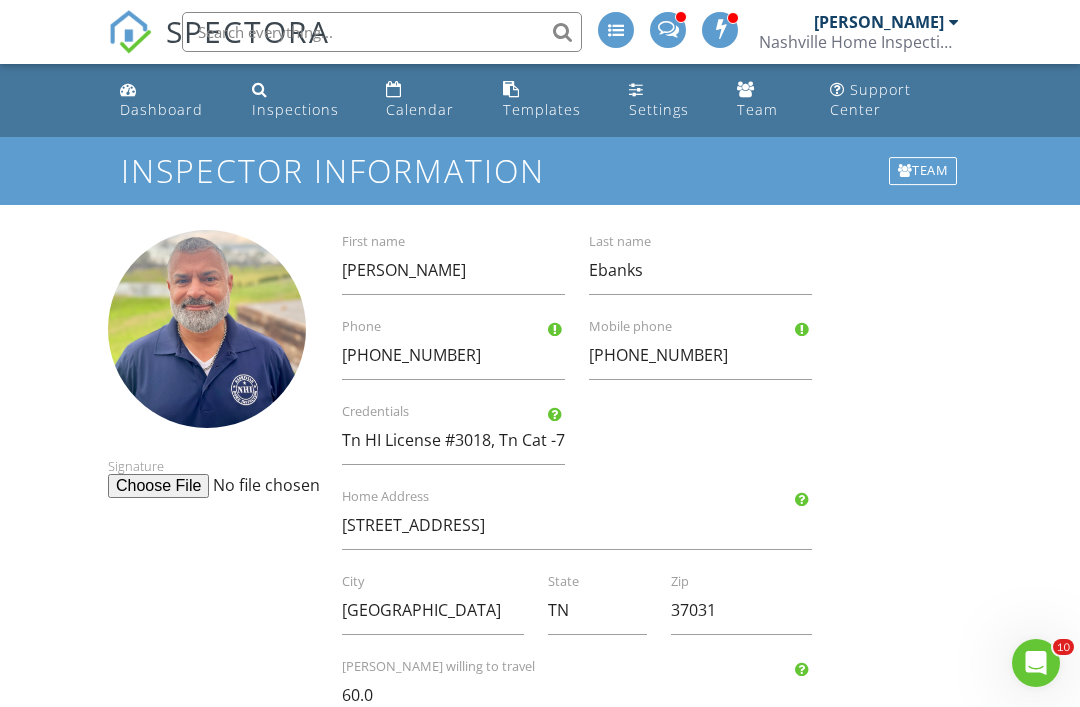 click at bounding box center (261, 486) 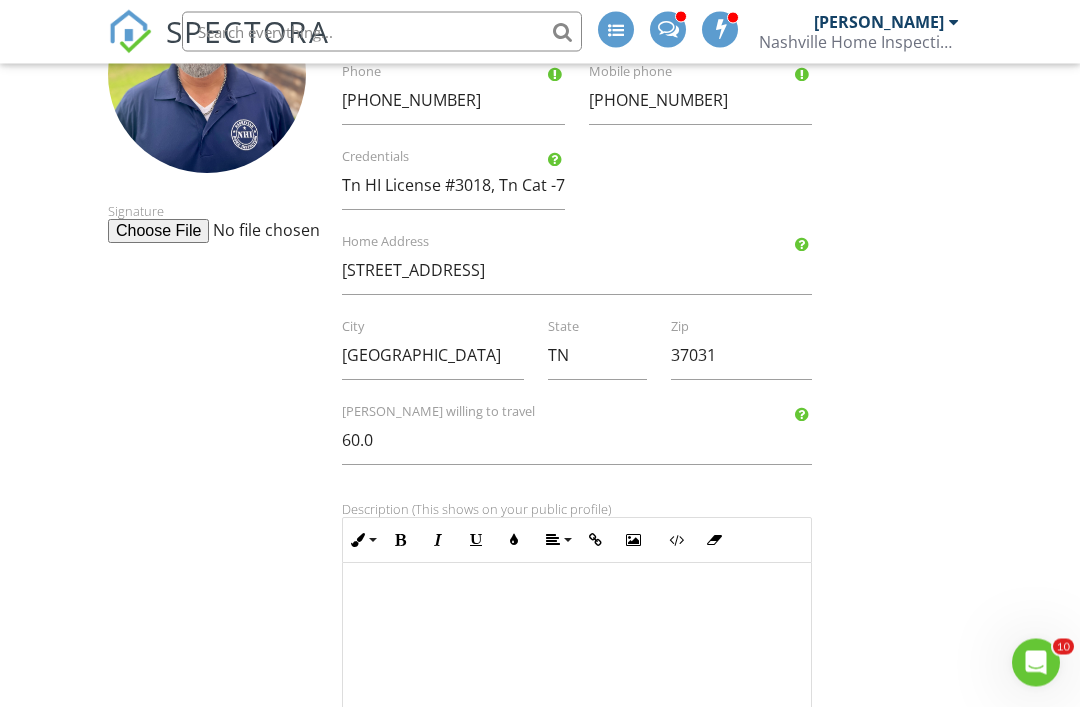 scroll, scrollTop: 167, scrollLeft: 0, axis: vertical 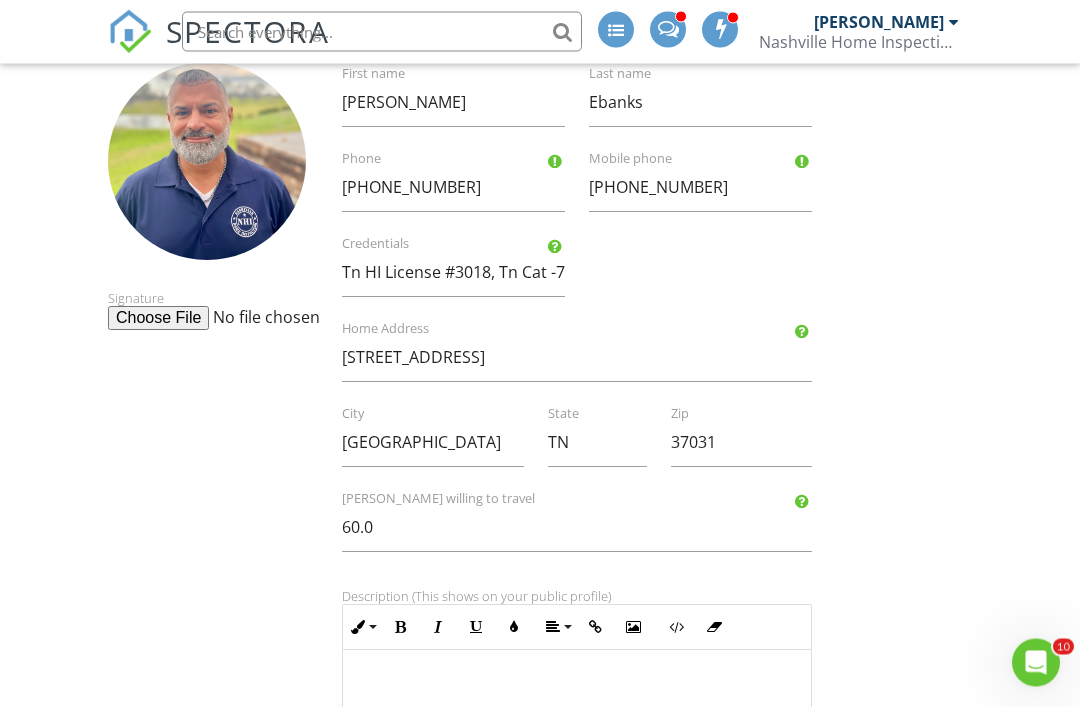 click at bounding box center [261, 319] 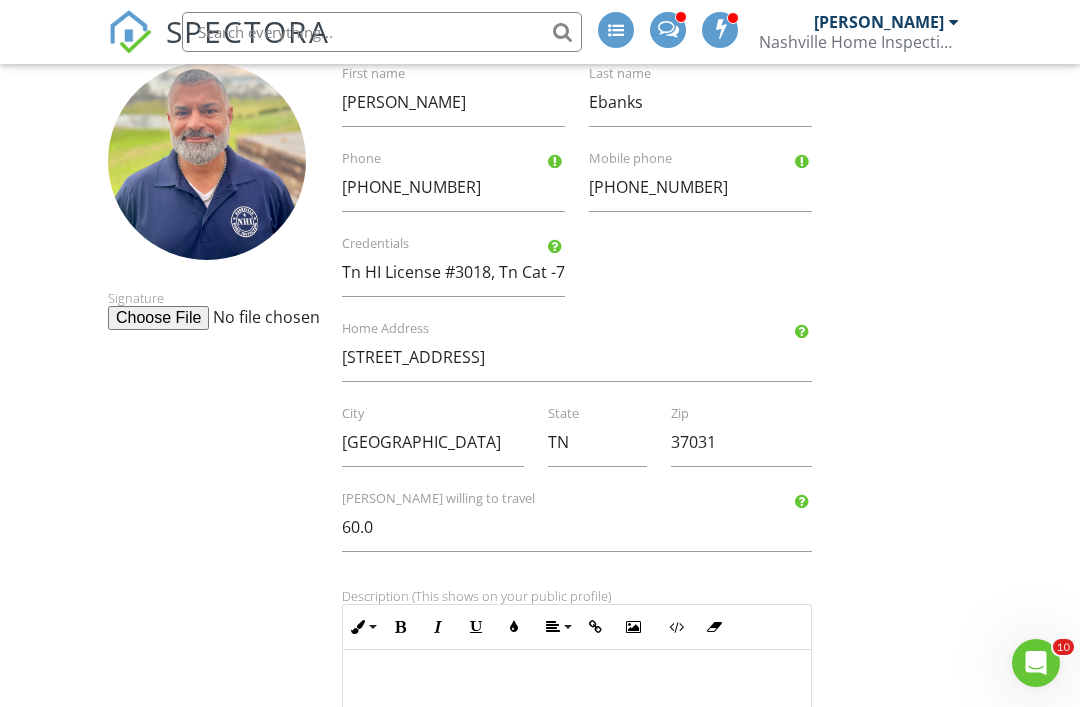 click at bounding box center (261, 318) 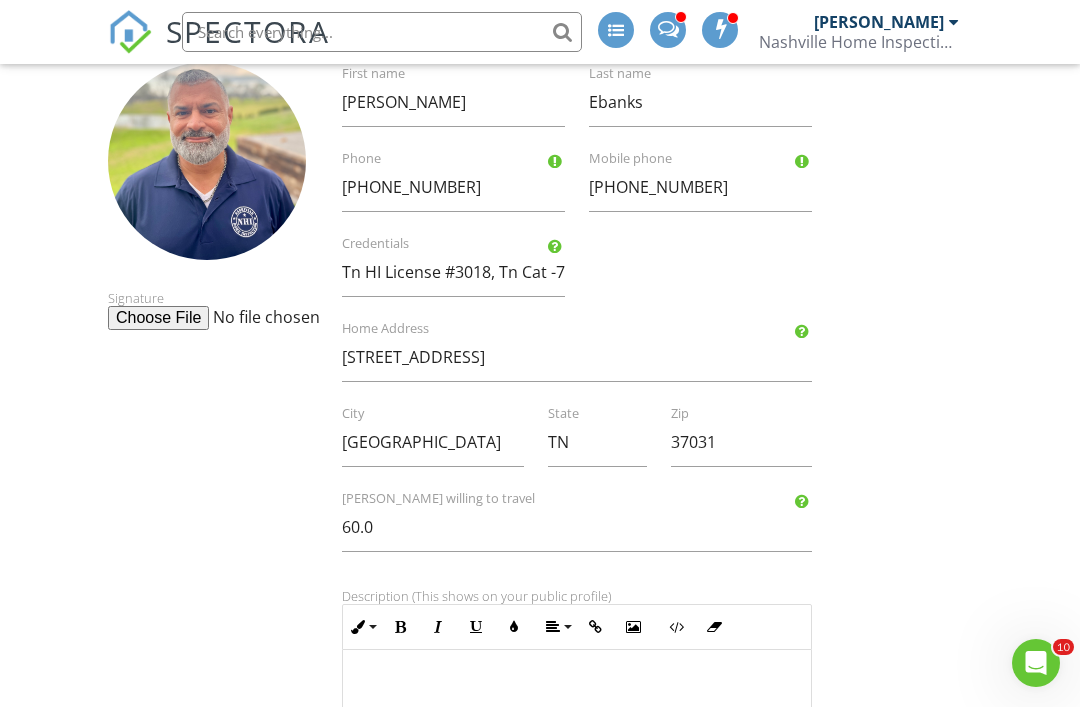 type on "C:\fakepath\IMG_2279.png" 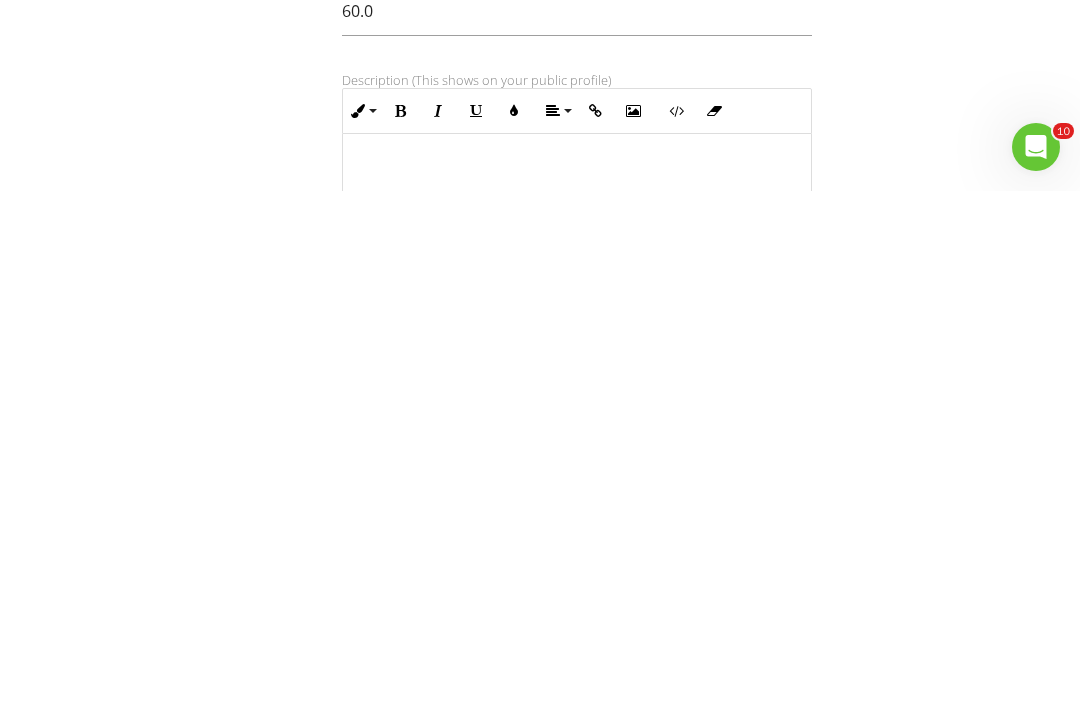 scroll, scrollTop: 705, scrollLeft: 0, axis: vertical 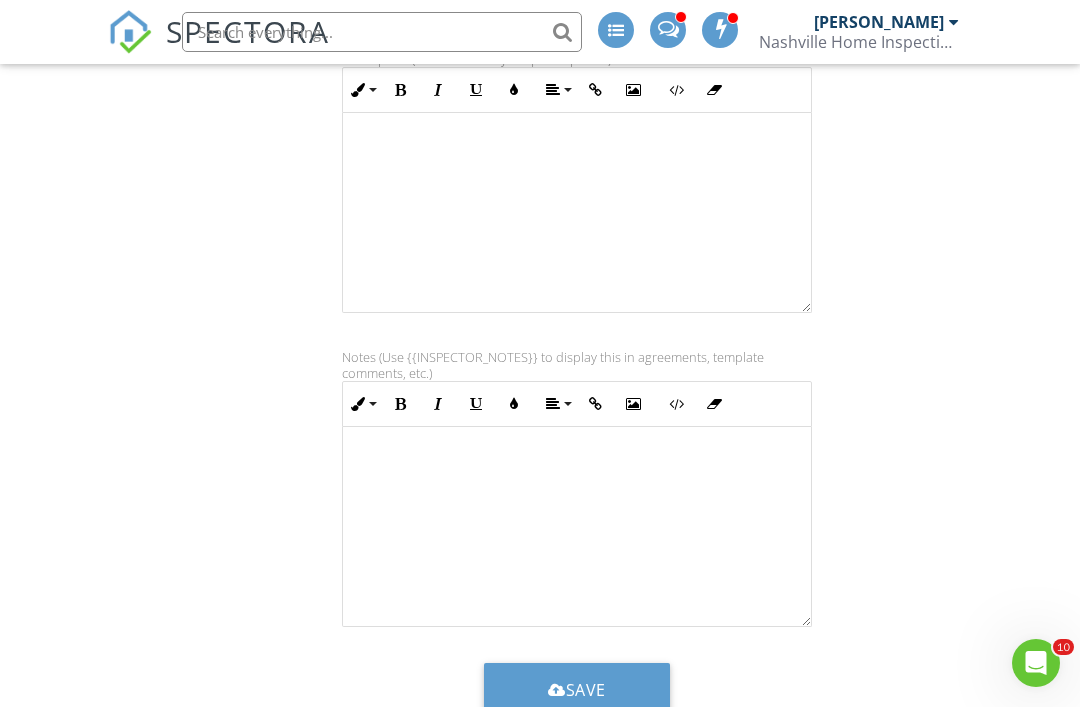 click on "Save" at bounding box center [577, 690] 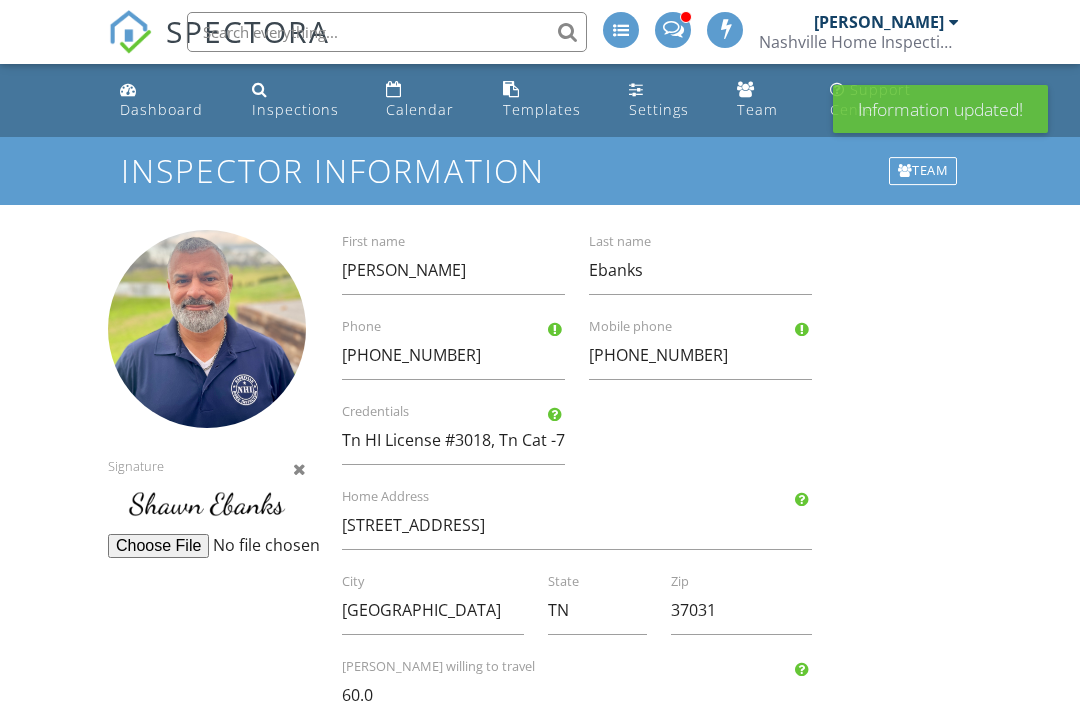 scroll, scrollTop: 0, scrollLeft: 0, axis: both 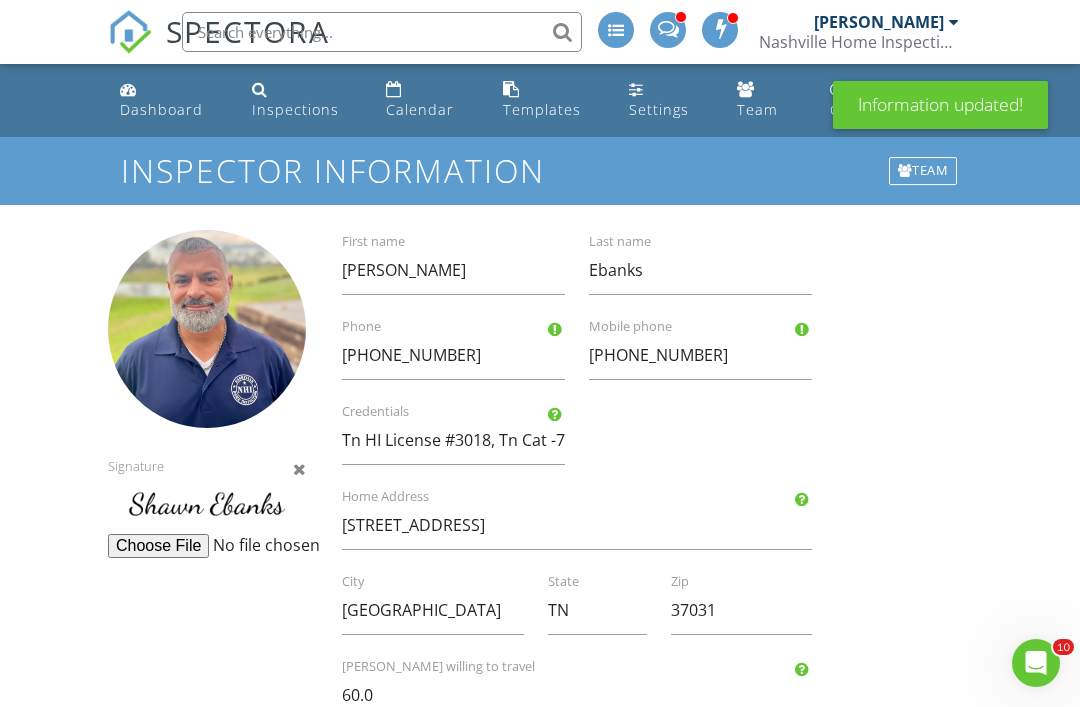 click on "Calendar" at bounding box center (420, 109) 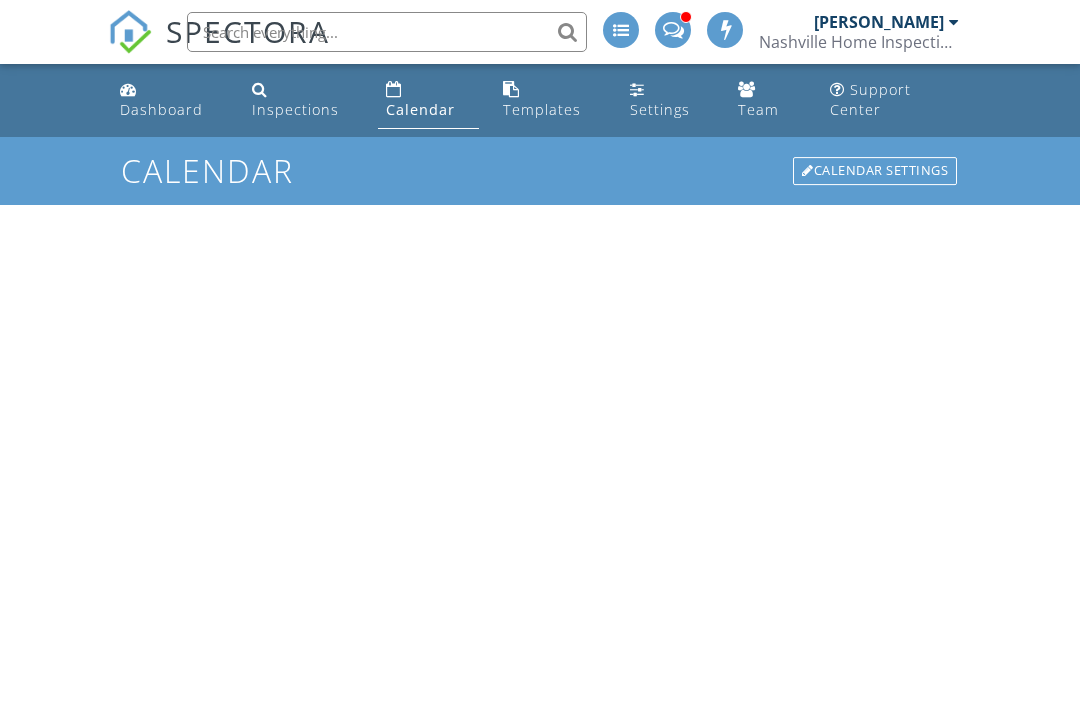 scroll, scrollTop: 0, scrollLeft: 0, axis: both 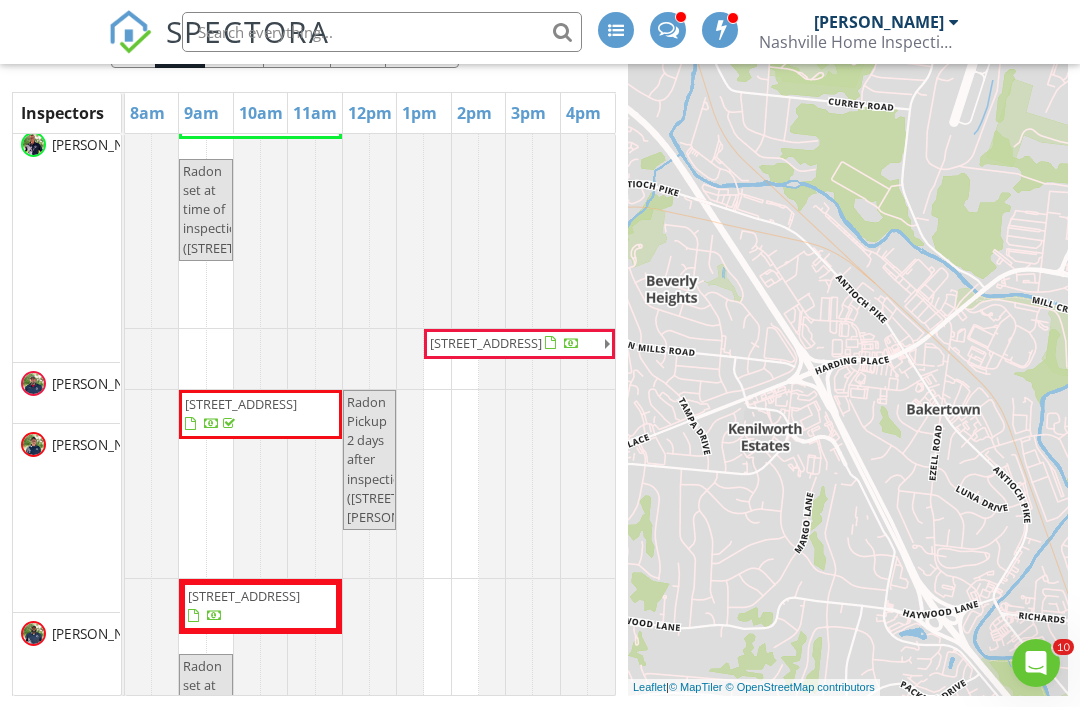 click on "[PERSON_NAME]" at bounding box center [66, 444] 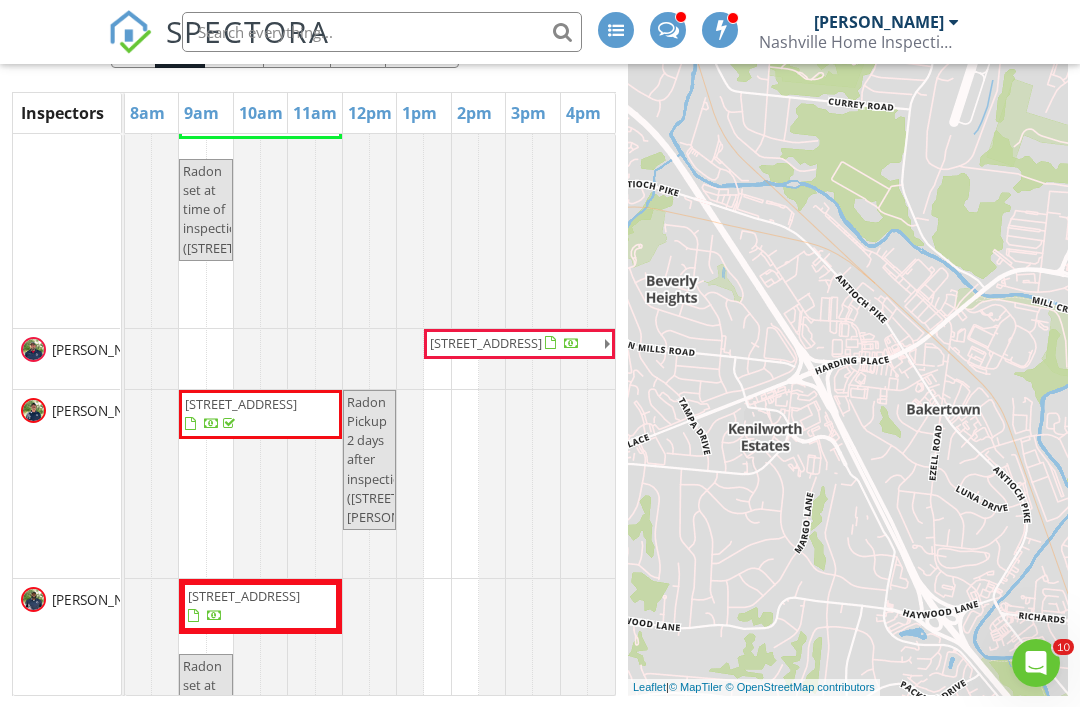 scroll, scrollTop: 1172, scrollLeft: 0, axis: vertical 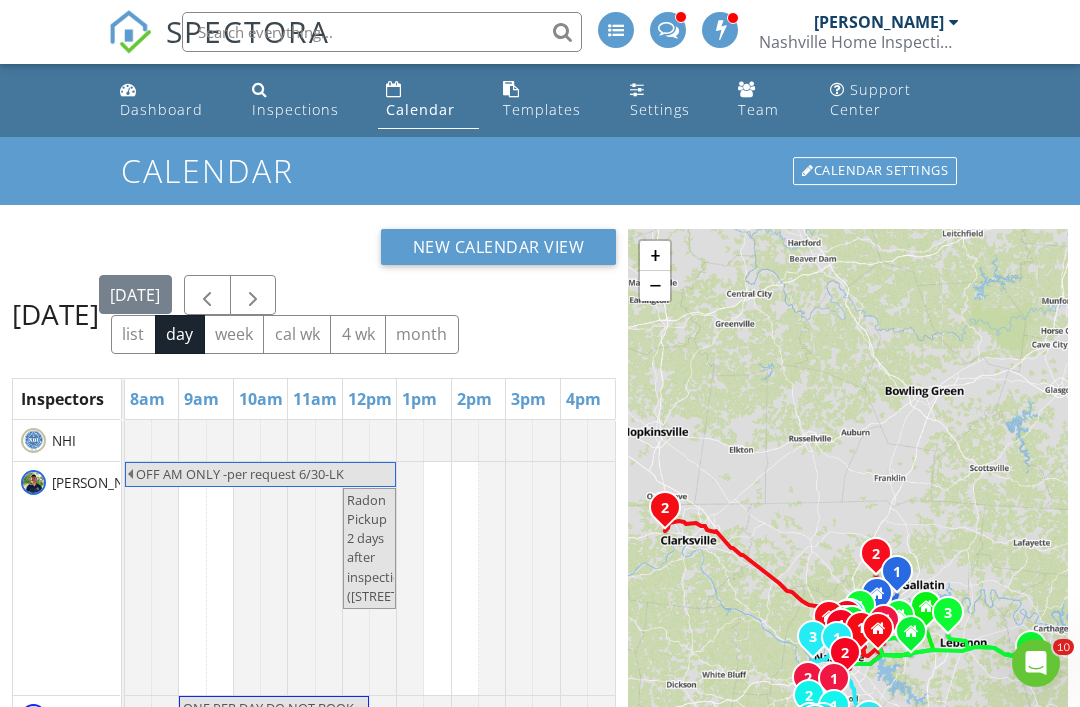 click at bounding box center [382, 32] 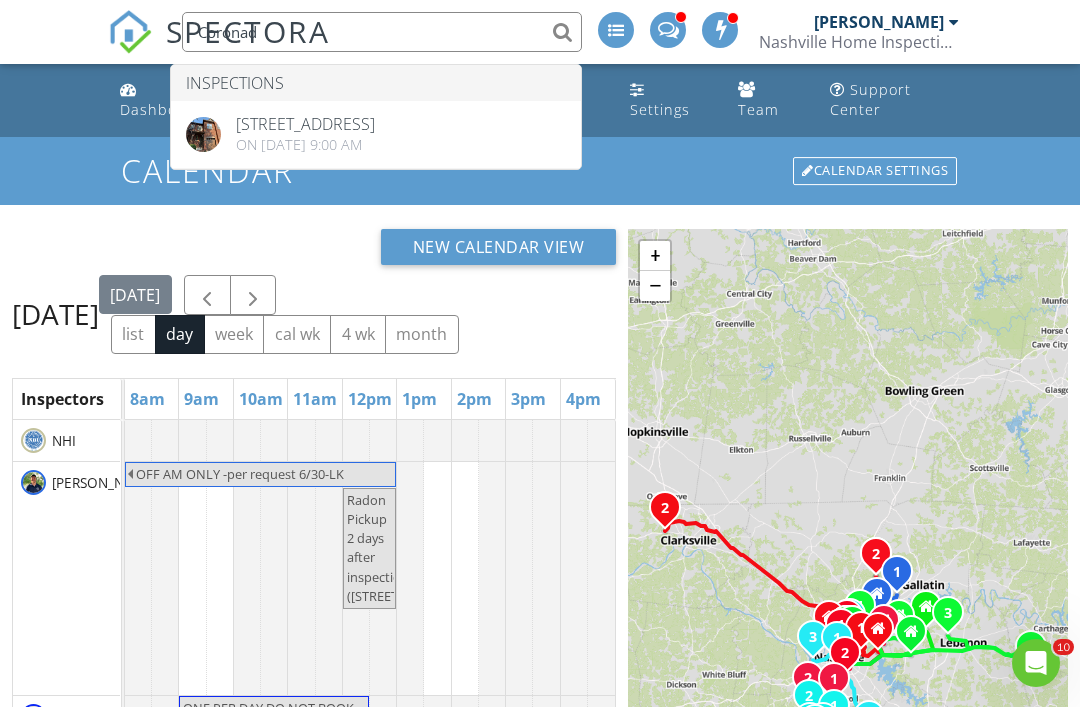 type on "Coronad" 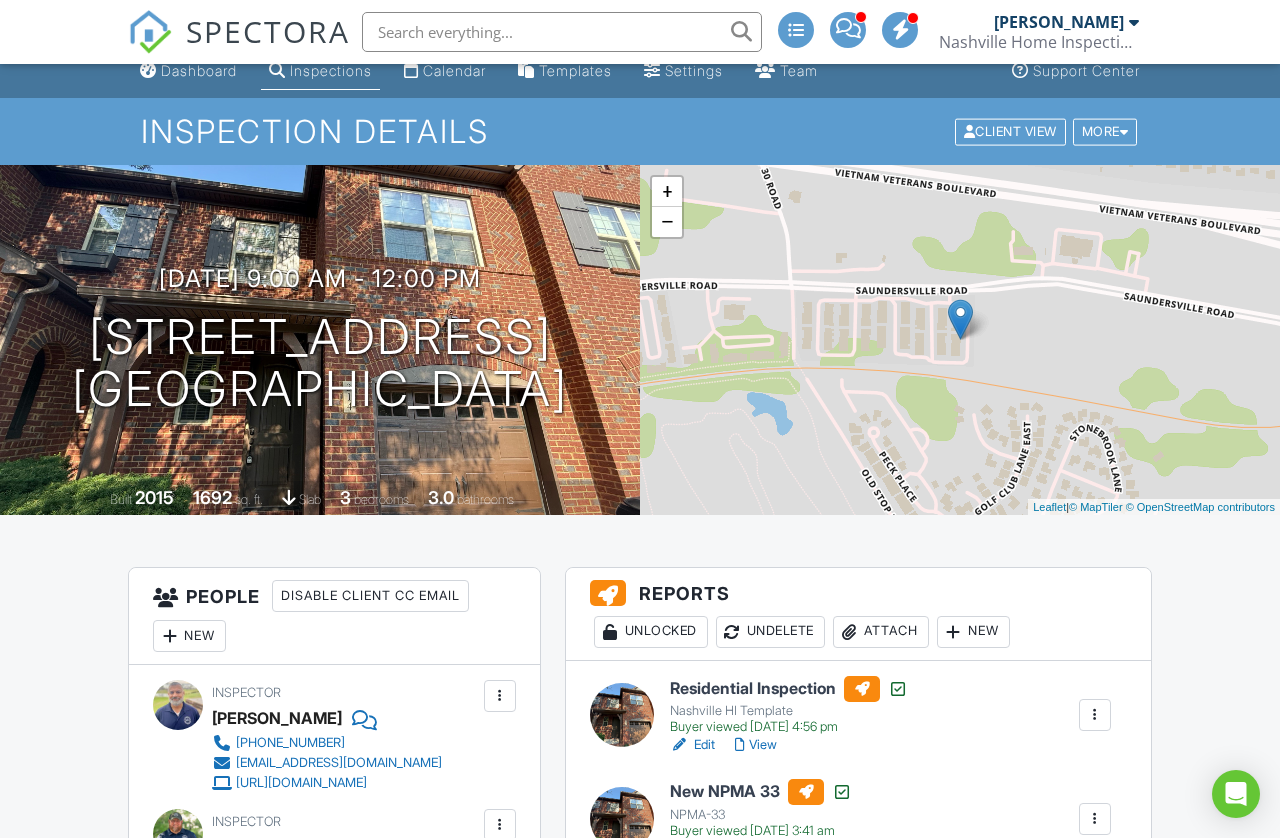 scroll, scrollTop: 264, scrollLeft: 0, axis: vertical 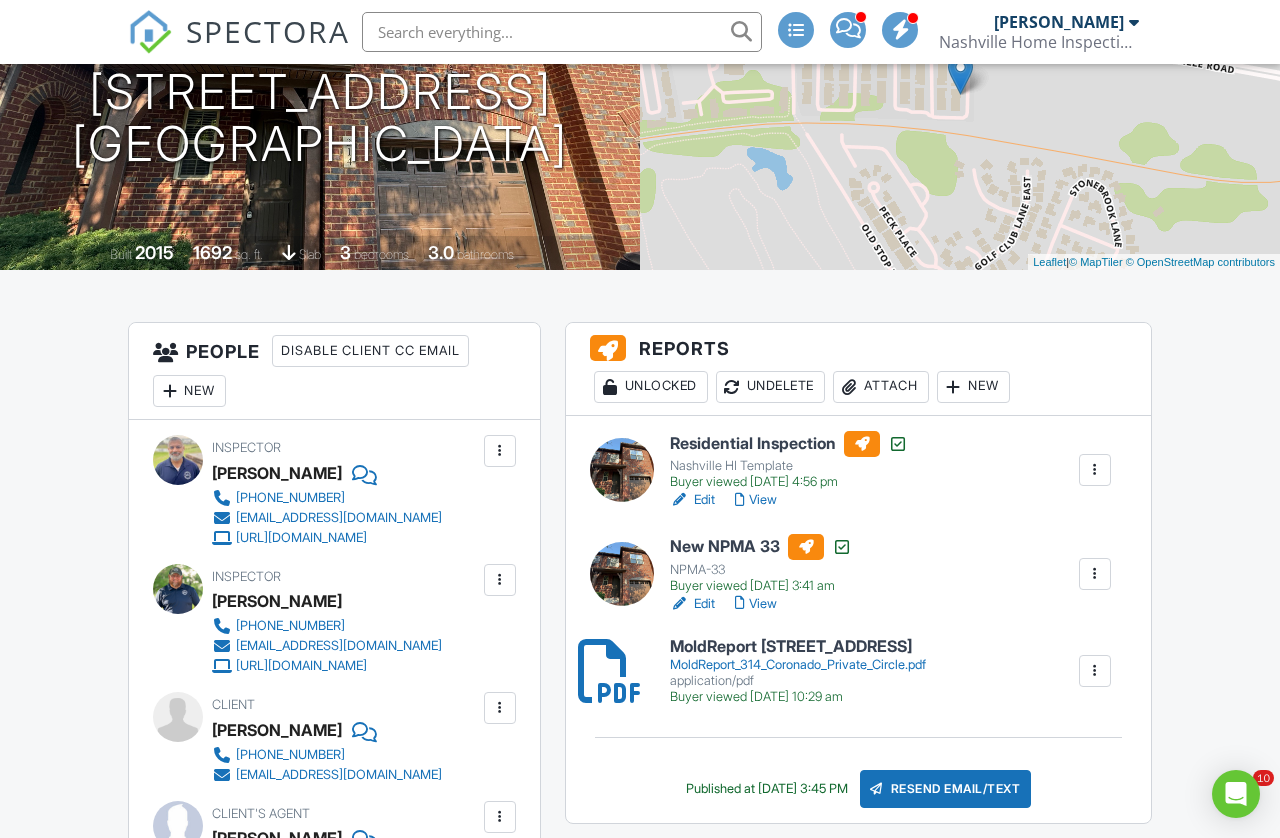 click on "View" at bounding box center [756, 604] 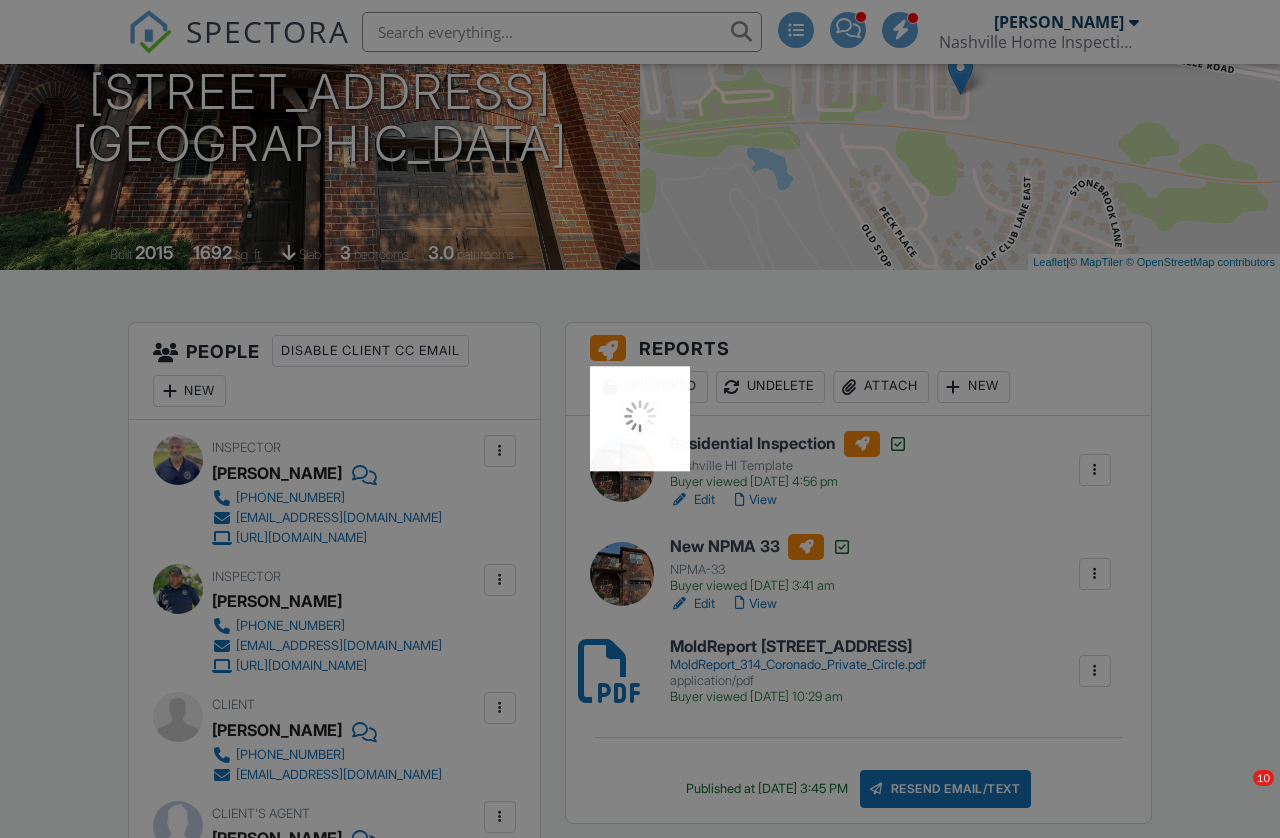 scroll, scrollTop: 264, scrollLeft: 0, axis: vertical 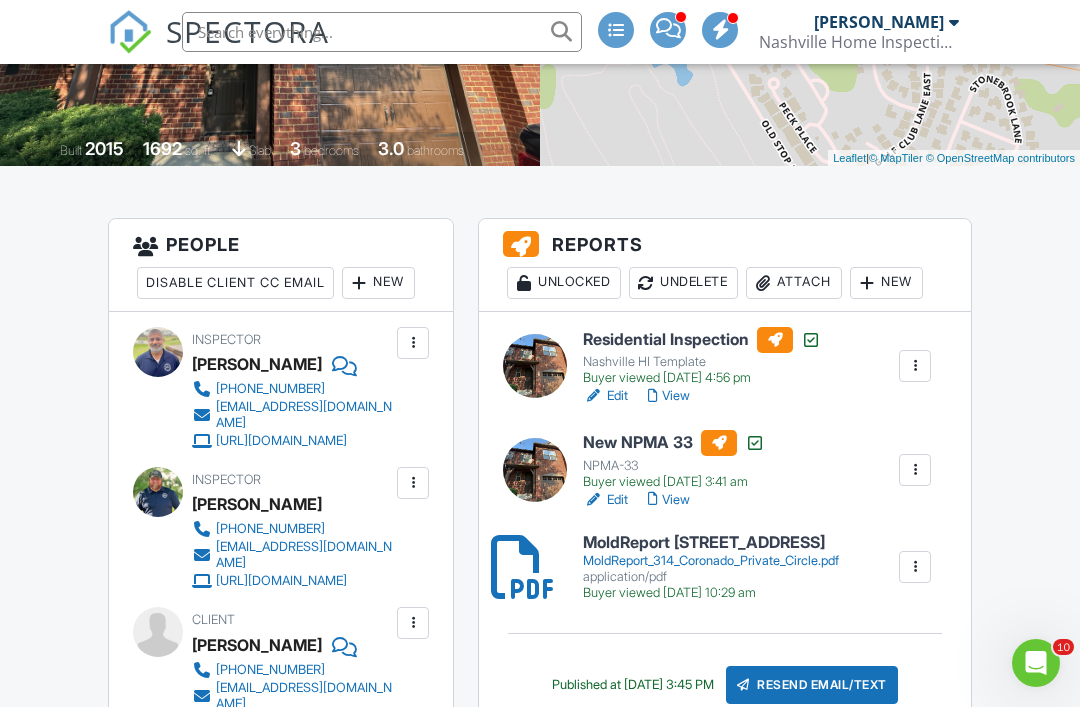 click at bounding box center [915, 470] 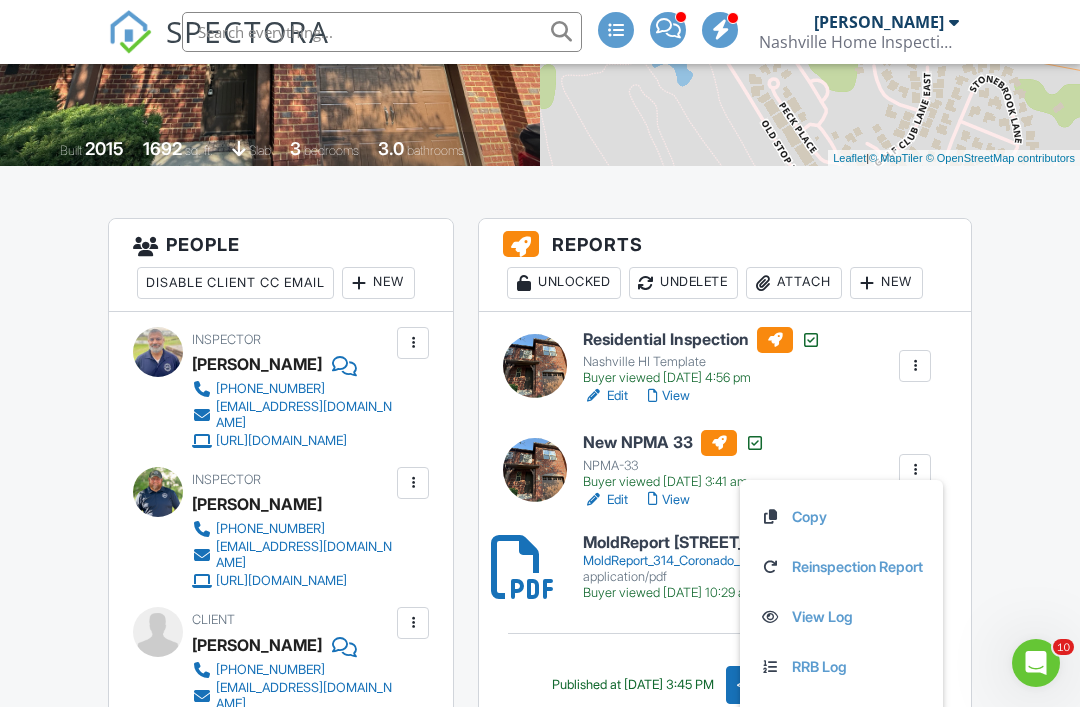 click on "Edit" at bounding box center [605, 500] 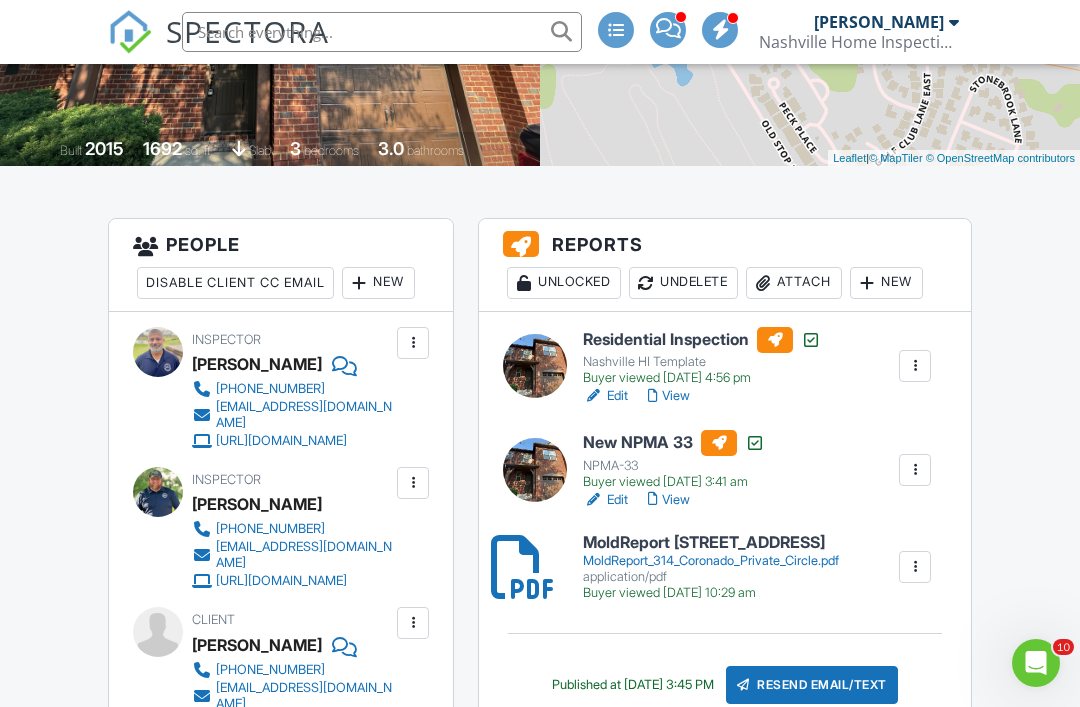 click on "View" at bounding box center [669, 500] 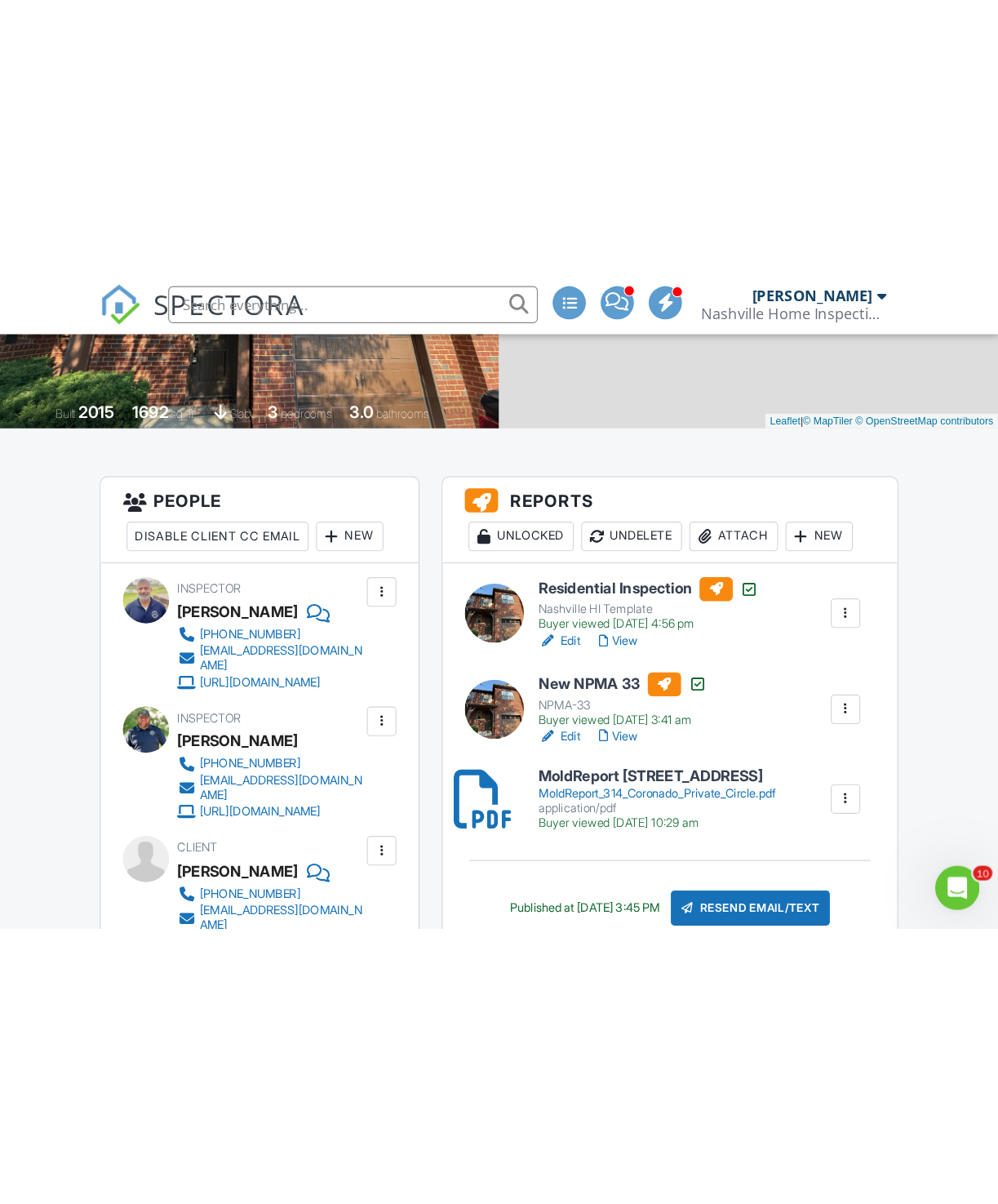 scroll, scrollTop: 242, scrollLeft: 0, axis: vertical 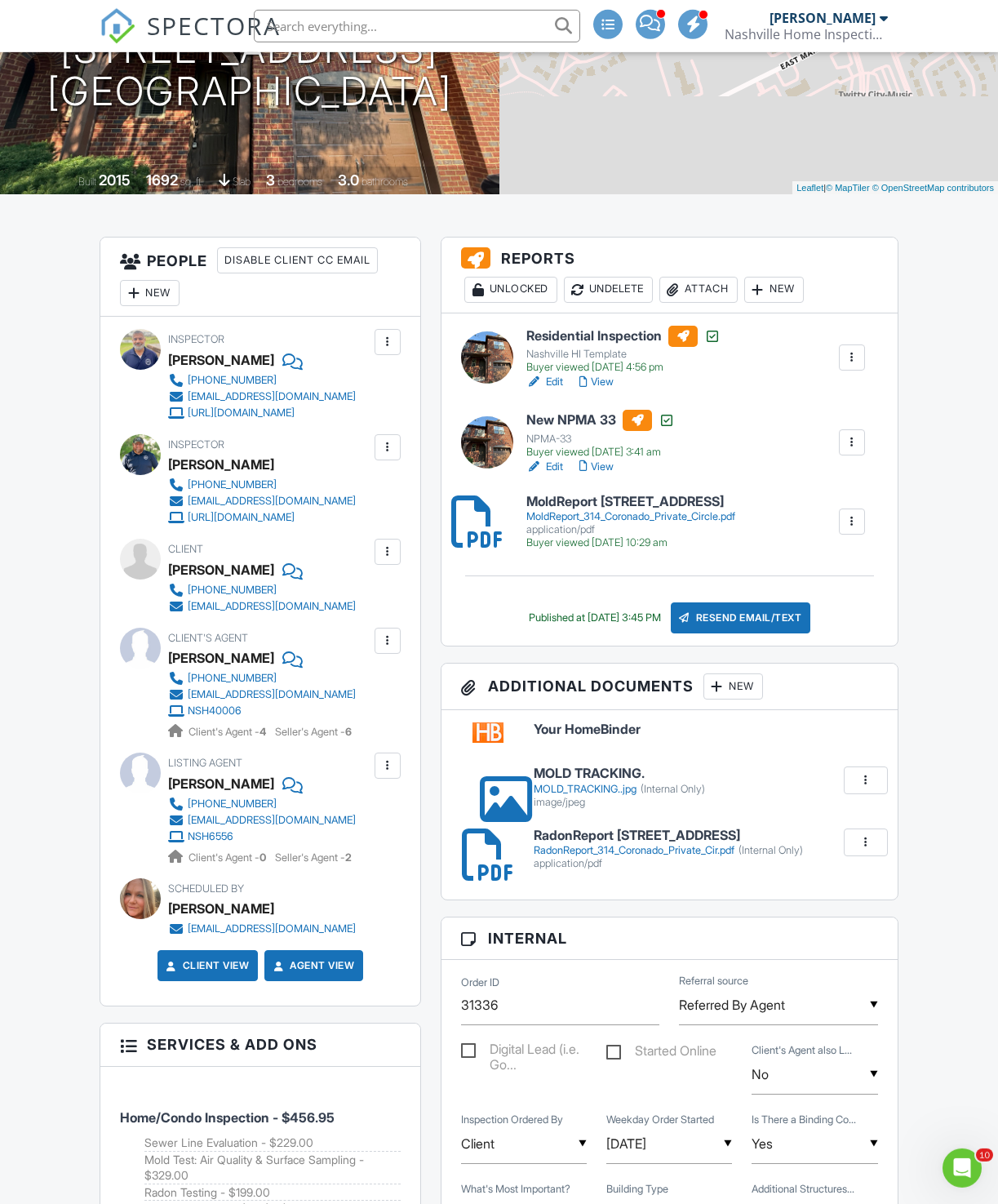 click on "© OpenStreetMap contributors" at bounding box center [933, 188] 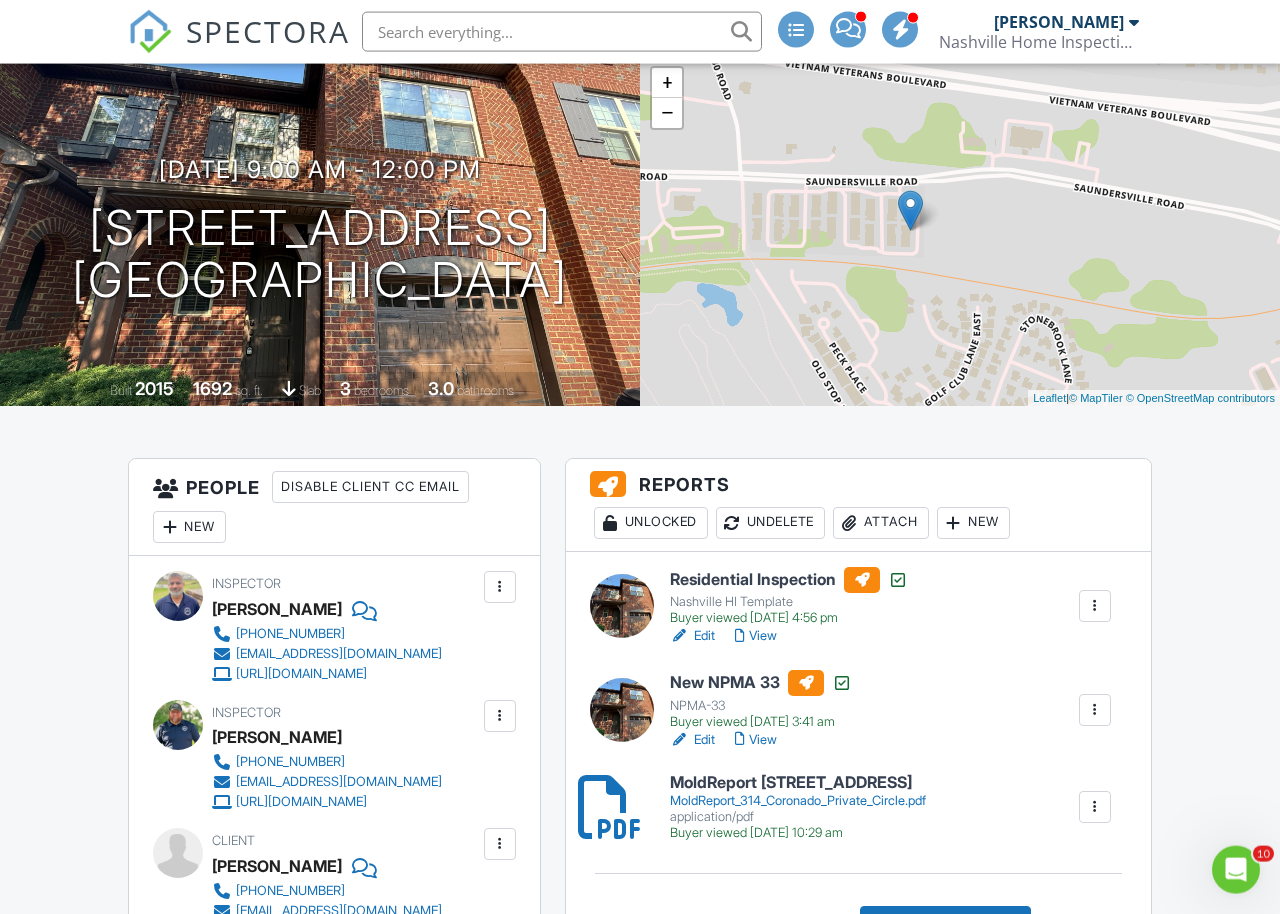 scroll, scrollTop: 0, scrollLeft: 0, axis: both 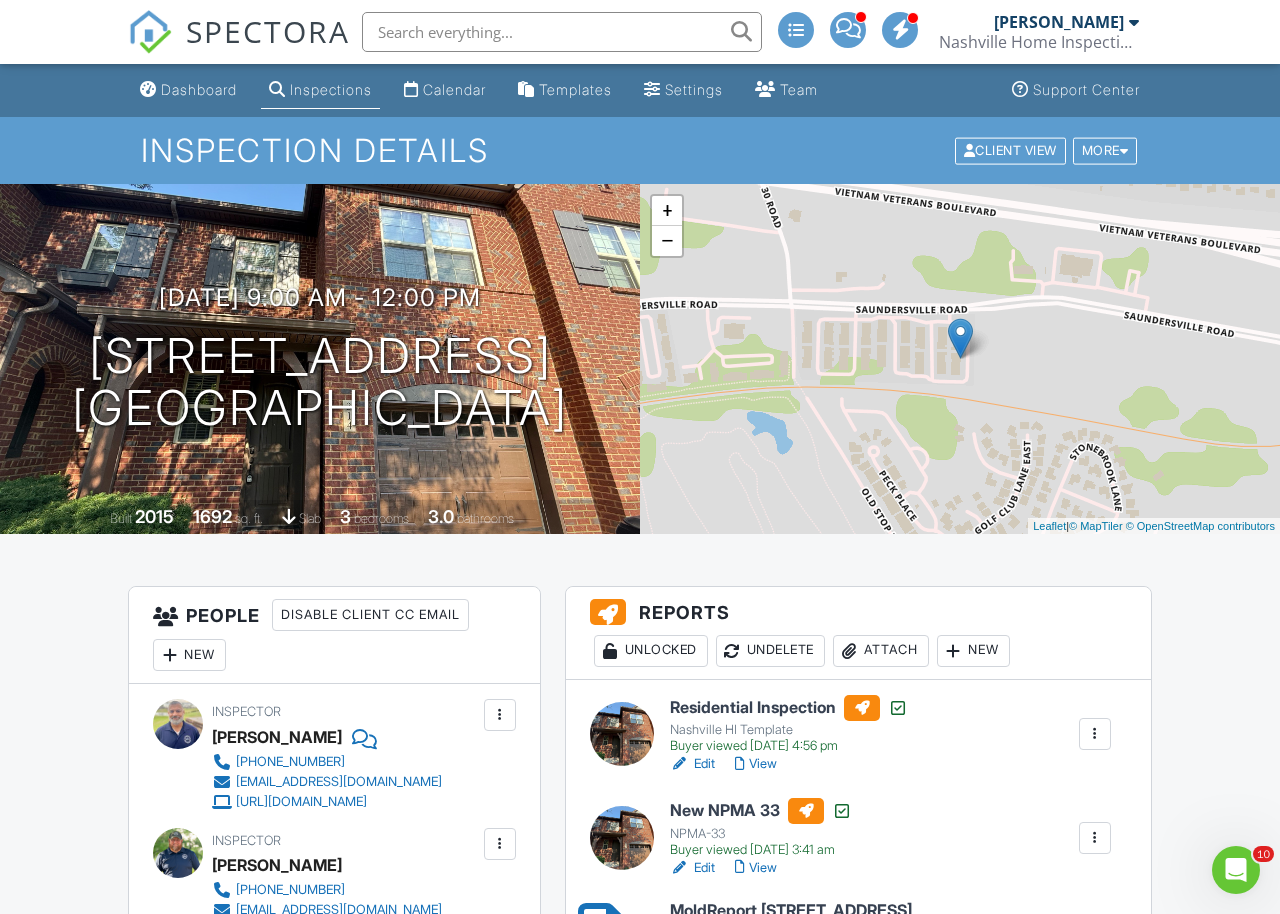 click on "Calendar" at bounding box center [445, 90] 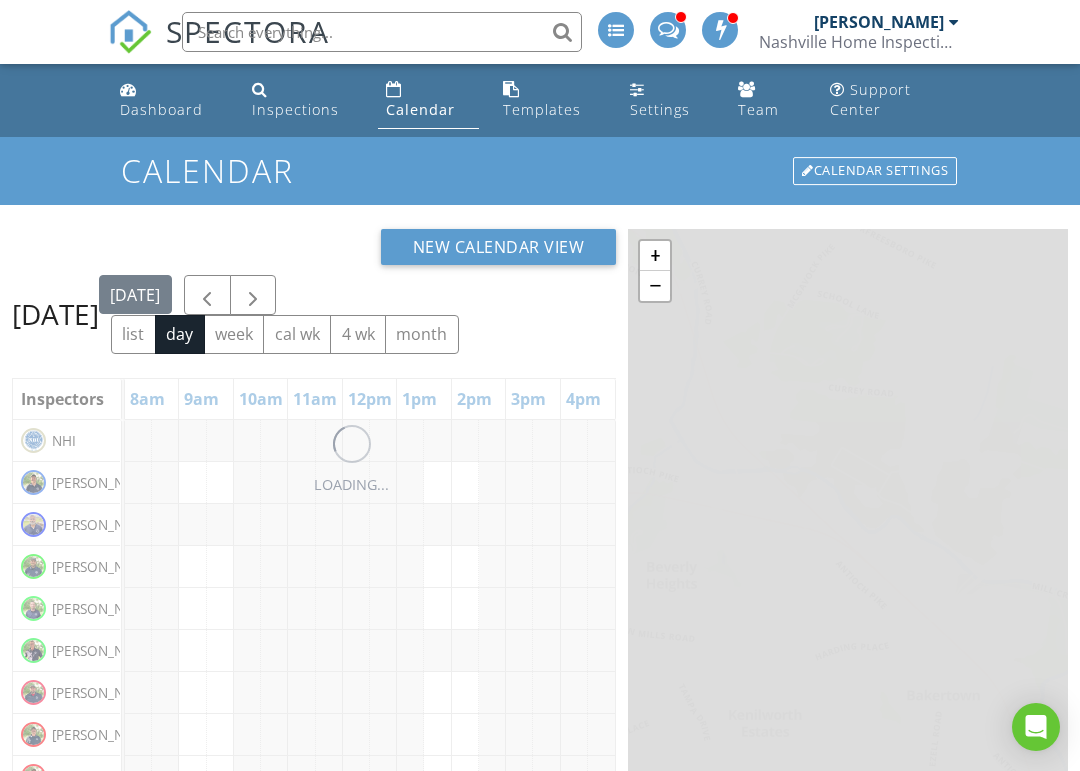scroll, scrollTop: 0, scrollLeft: 0, axis: both 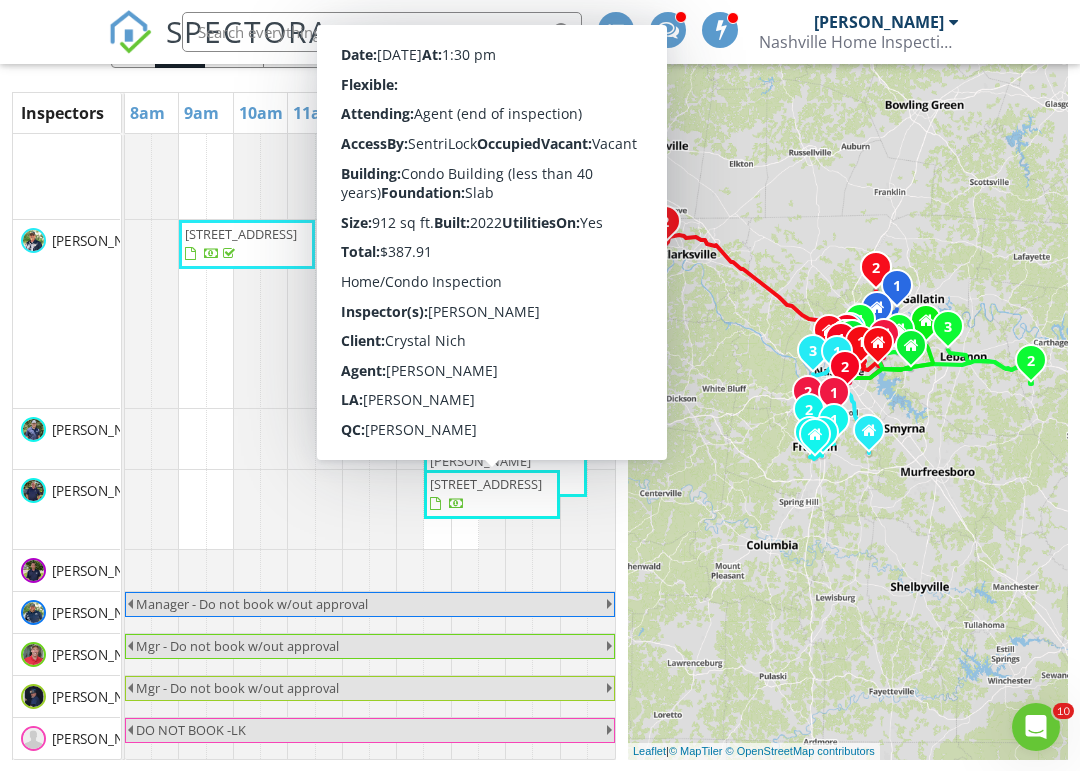 click on "[STREET_ADDRESS]" at bounding box center [486, 484] 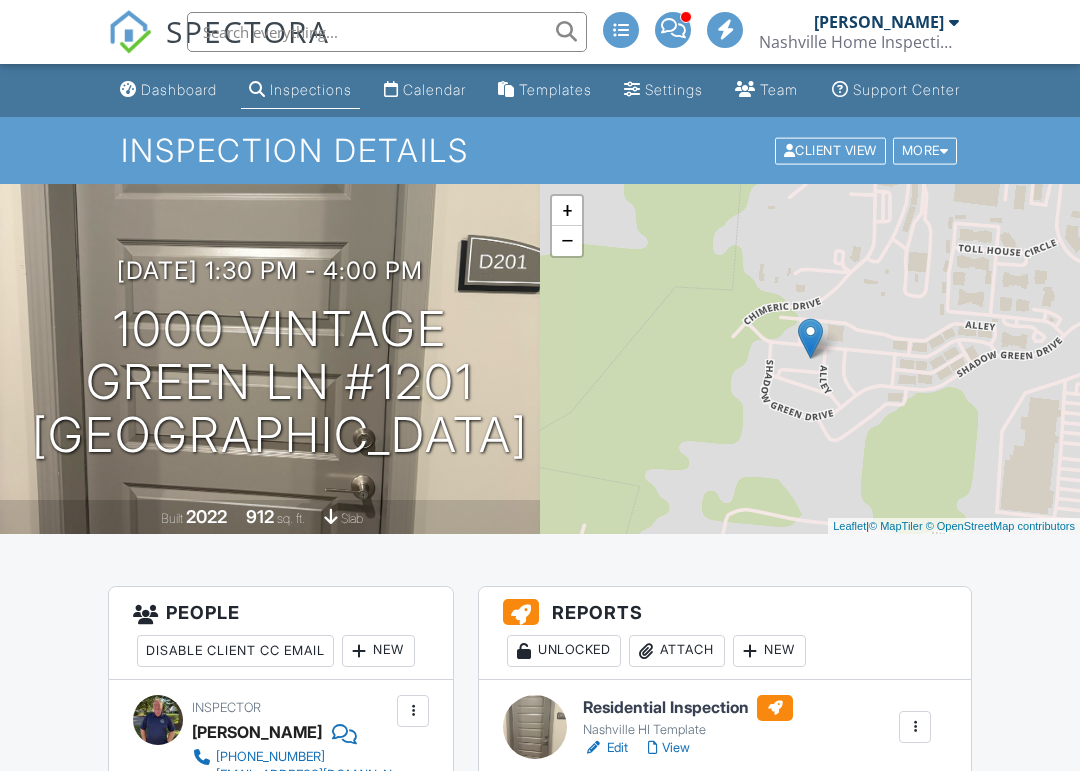 scroll, scrollTop: 0, scrollLeft: 0, axis: both 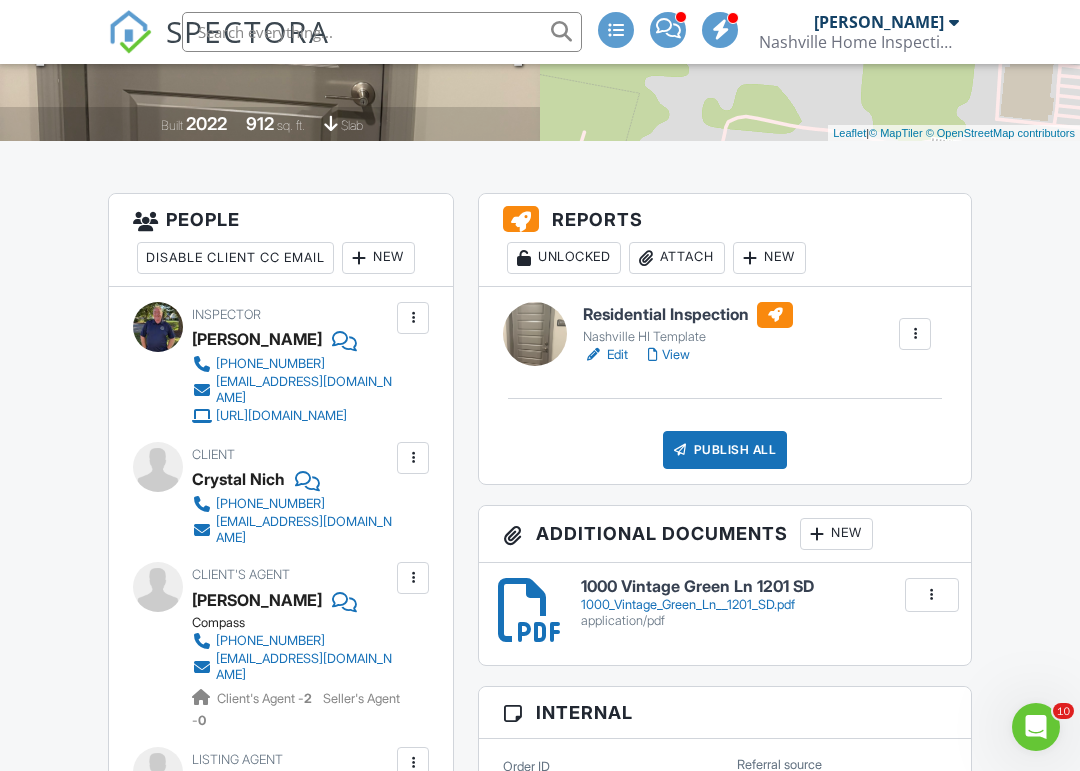 click on "View" at bounding box center (669, 355) 